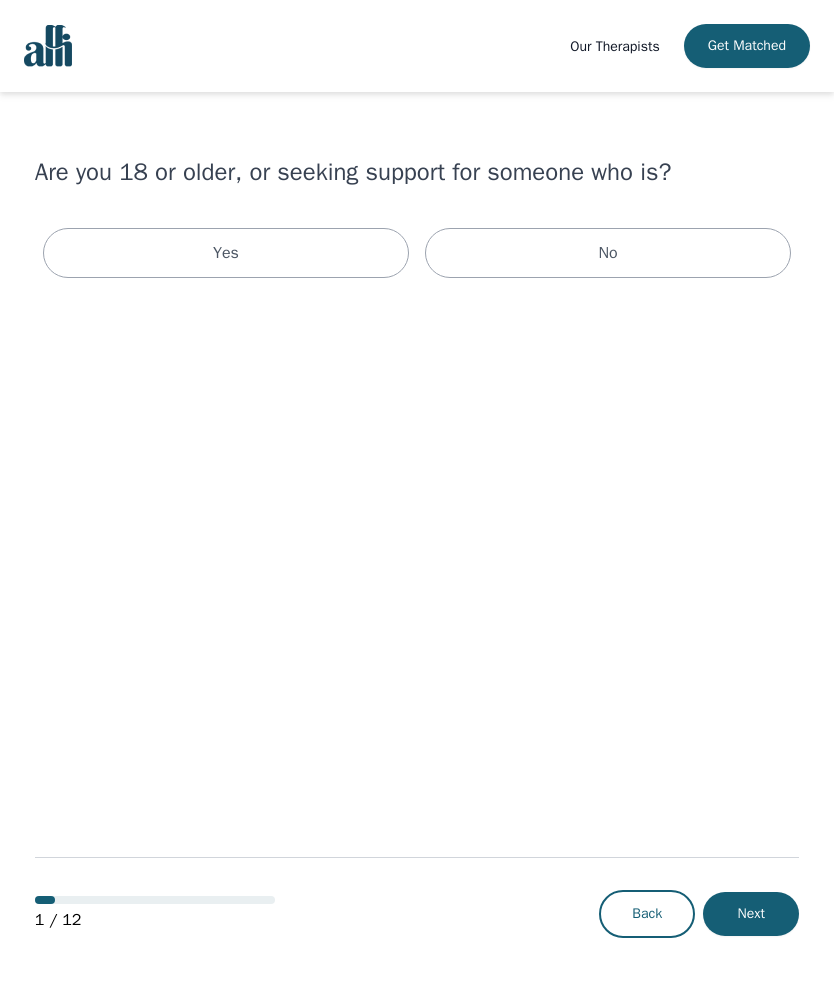 scroll, scrollTop: 0, scrollLeft: 0, axis: both 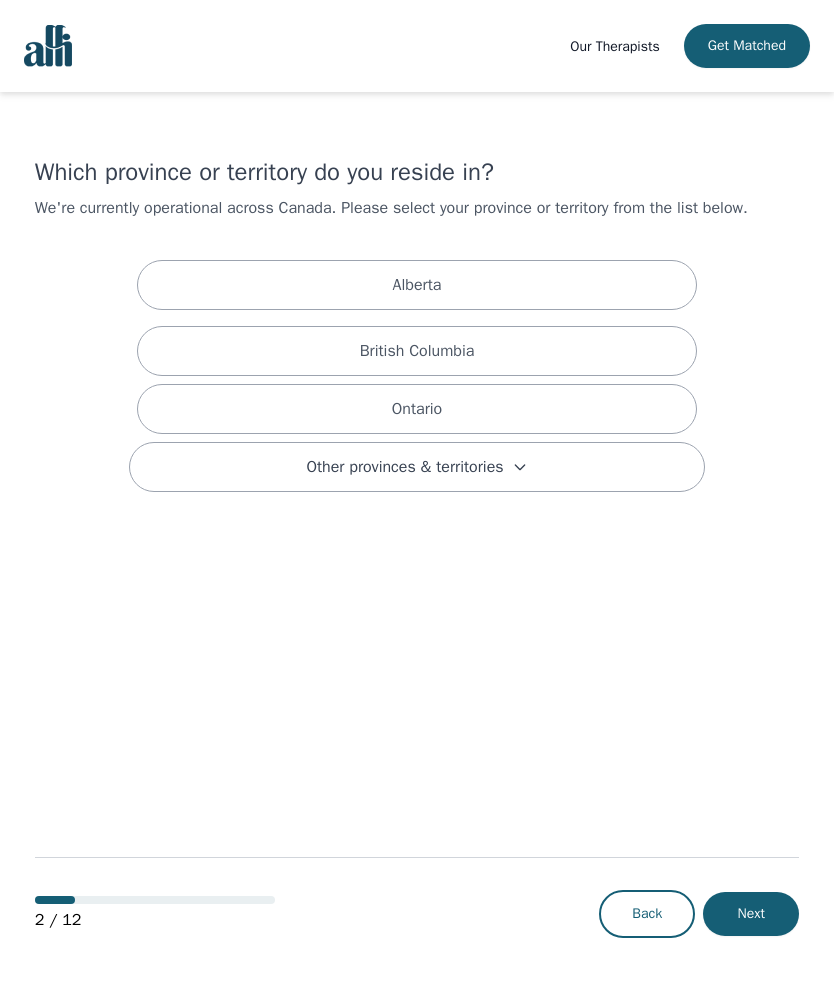 click on "Alberta" at bounding box center (417, 285) 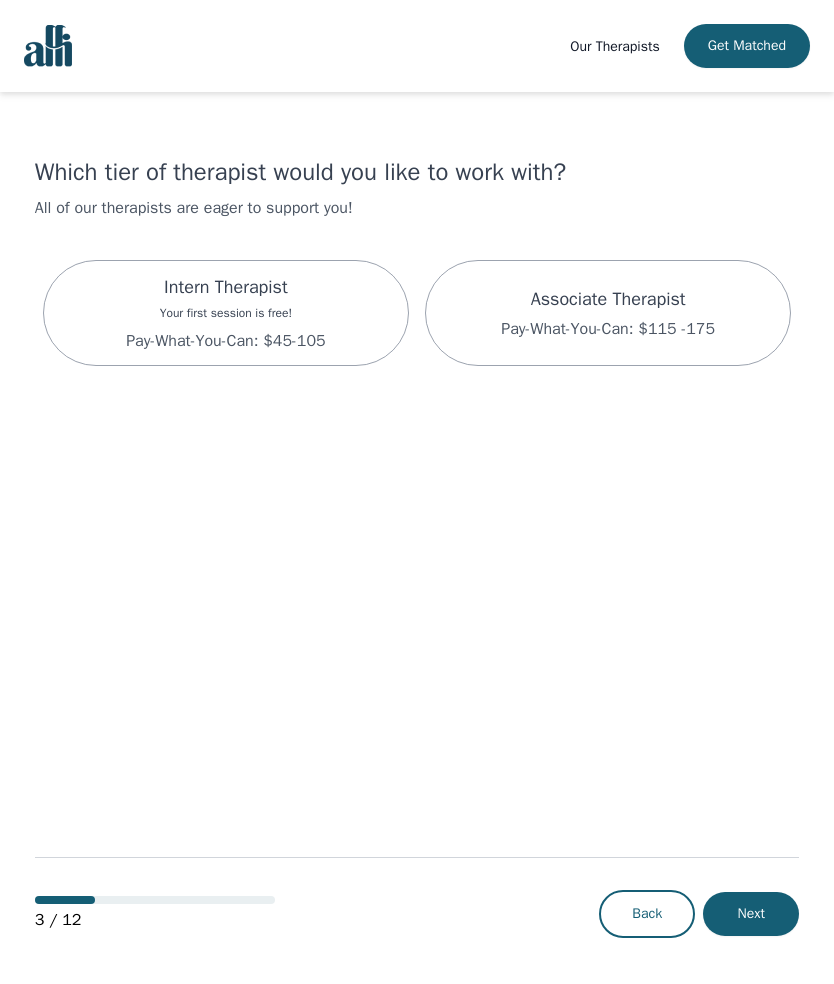 click on "Pay-What-You-Can: $115 -175" at bounding box center (608, 329) 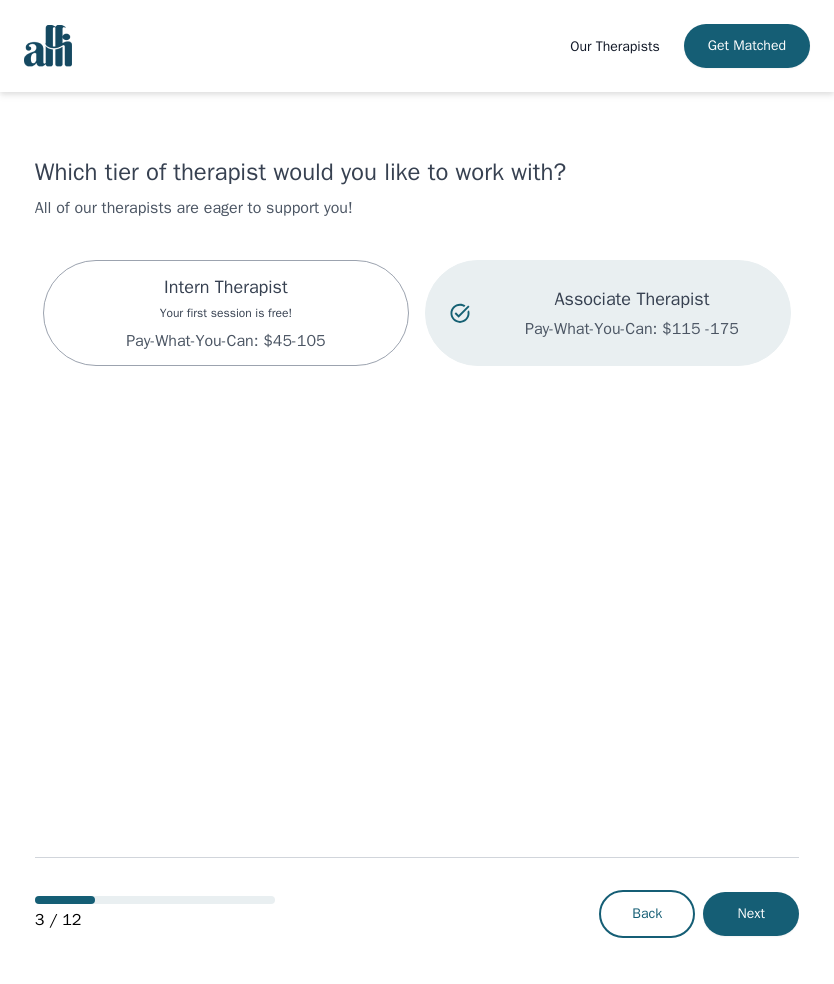 click on "Your first session is free!" at bounding box center [225, 313] 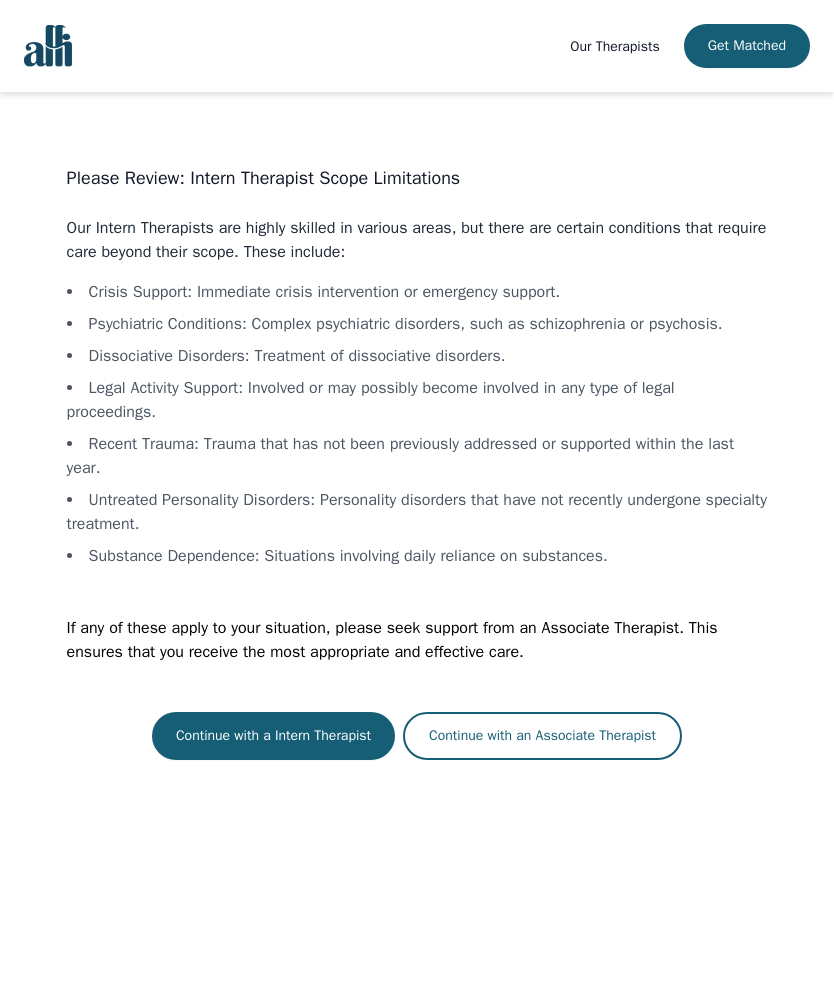 click on "Continue with an Associate Therapist" at bounding box center (542, 736) 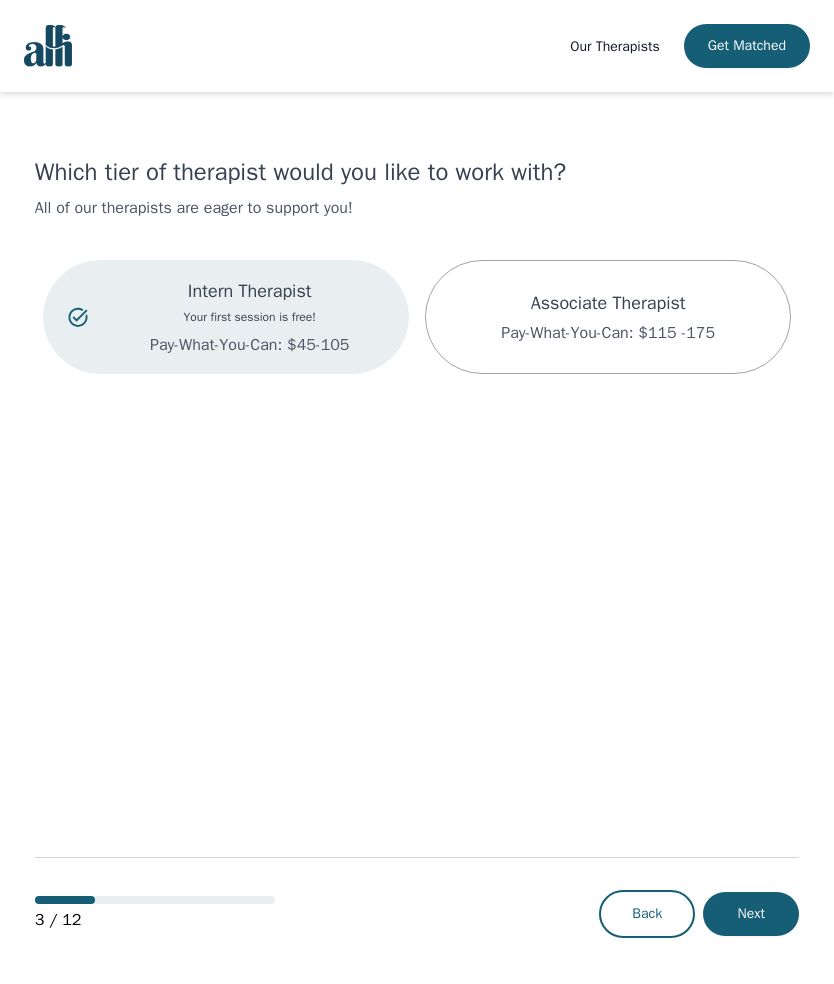 click on "Associate Therapist" at bounding box center [608, 303] 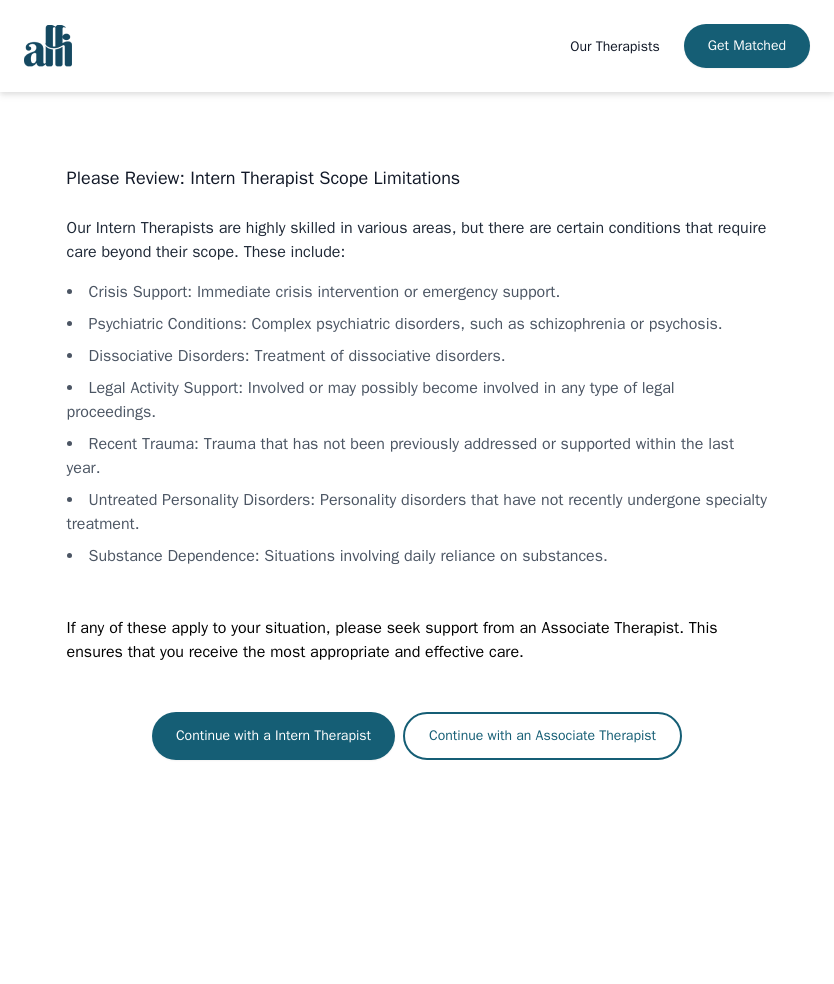 click on "Continue with an Associate Therapist" at bounding box center (542, 736) 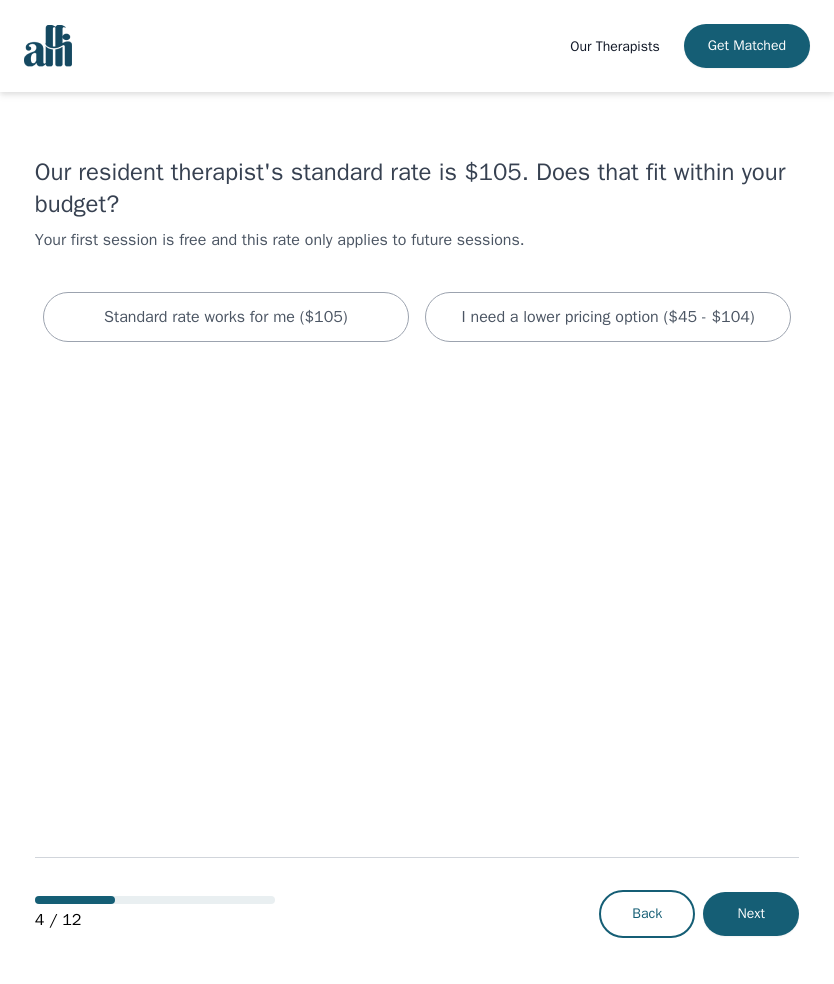 click on "Standard rate works for me ($105)" at bounding box center [226, 317] 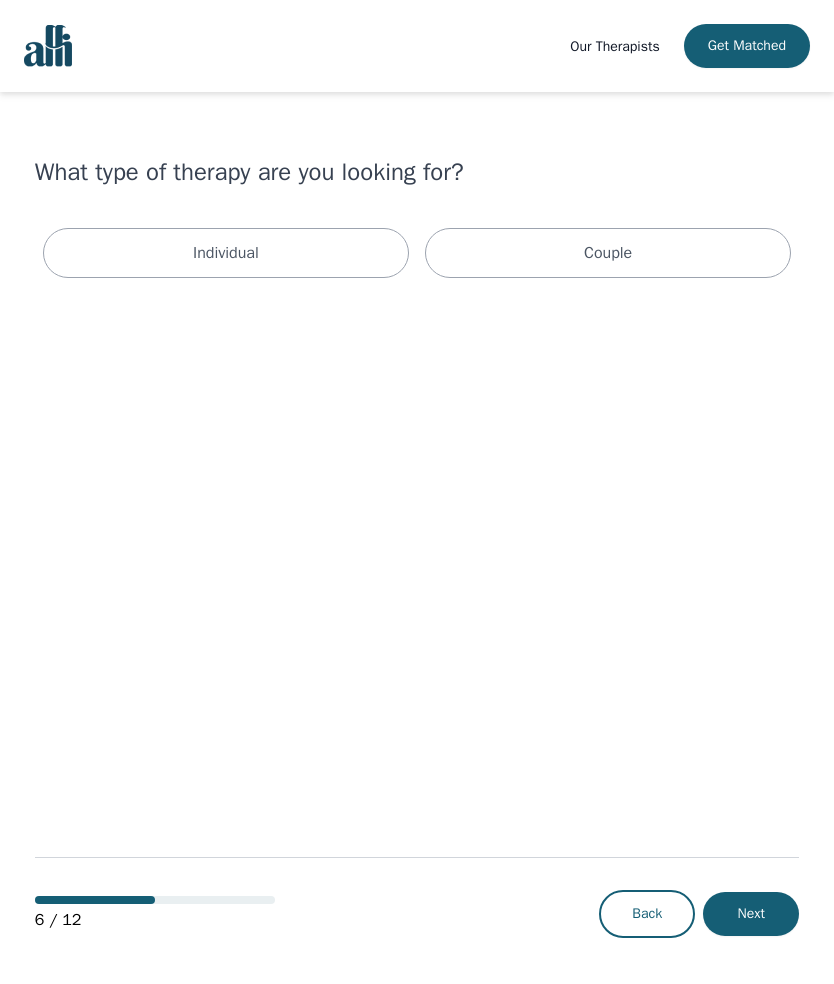 click on "Individual" at bounding box center [226, 253] 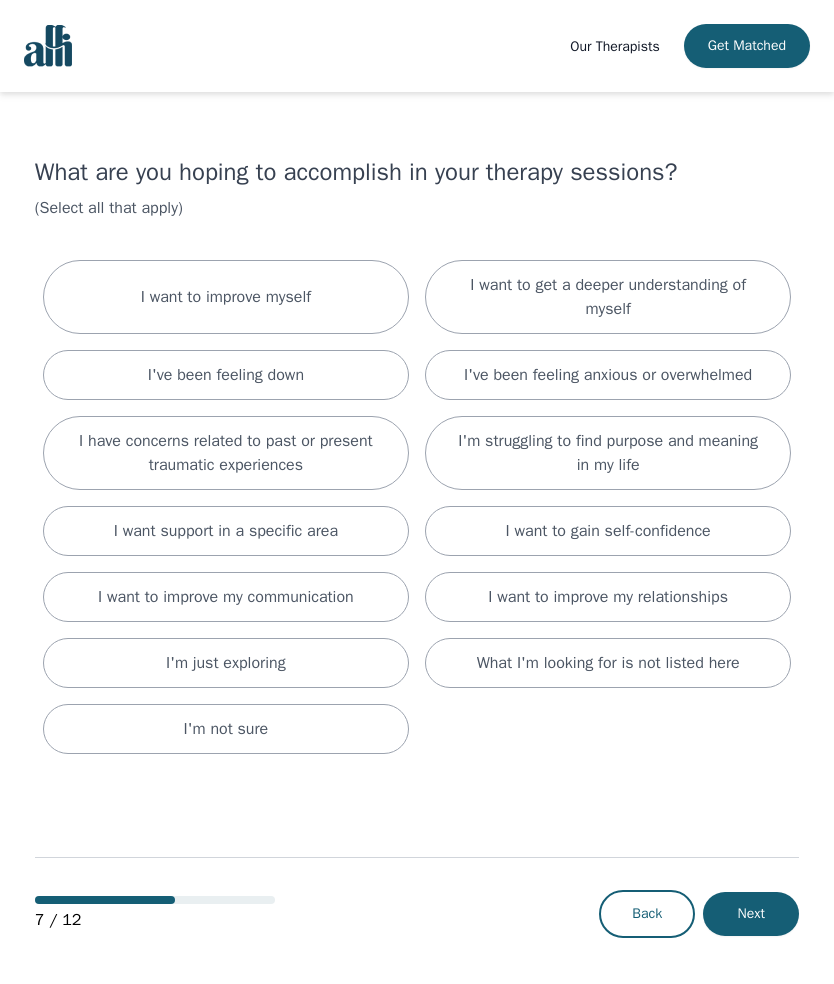 click on "I want support in a specific area" at bounding box center [226, 531] 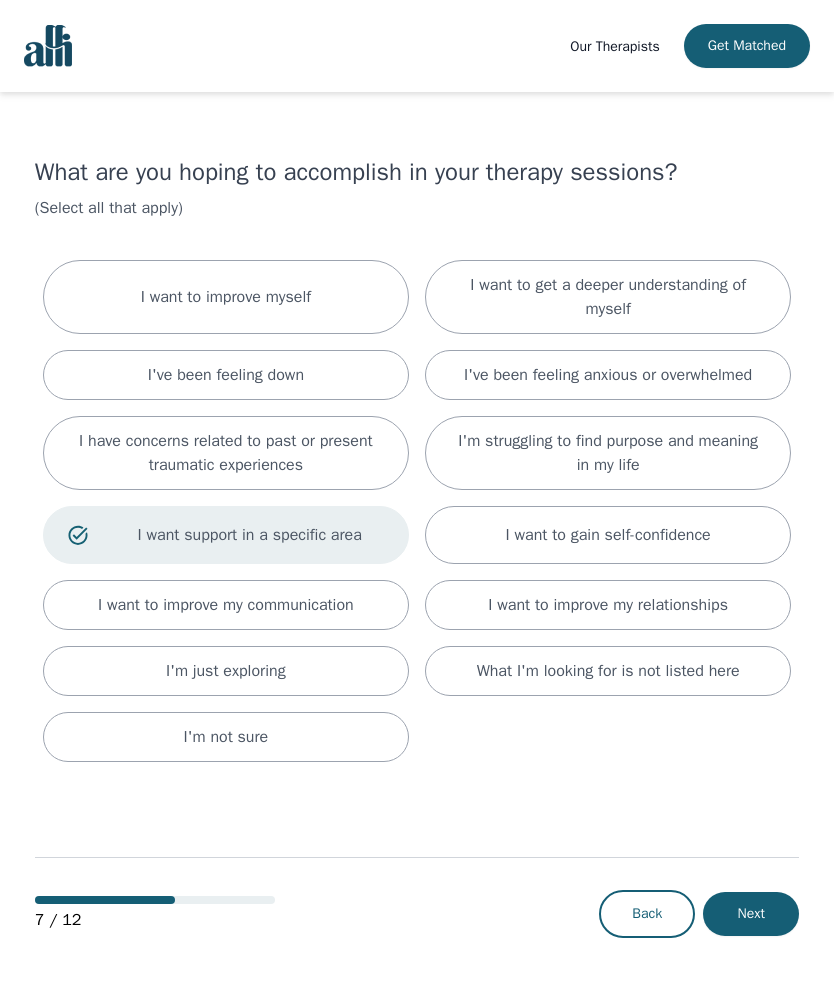 click on "Next" at bounding box center [751, 914] 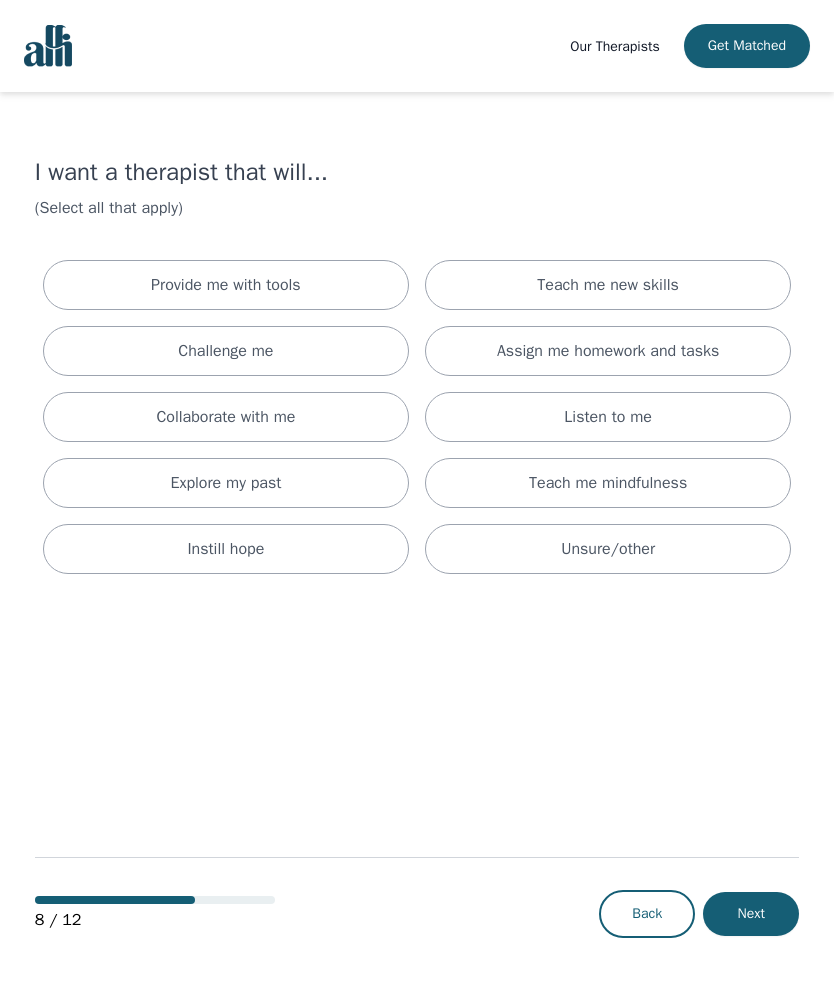 click on "Provide me with tools" at bounding box center [226, 285] 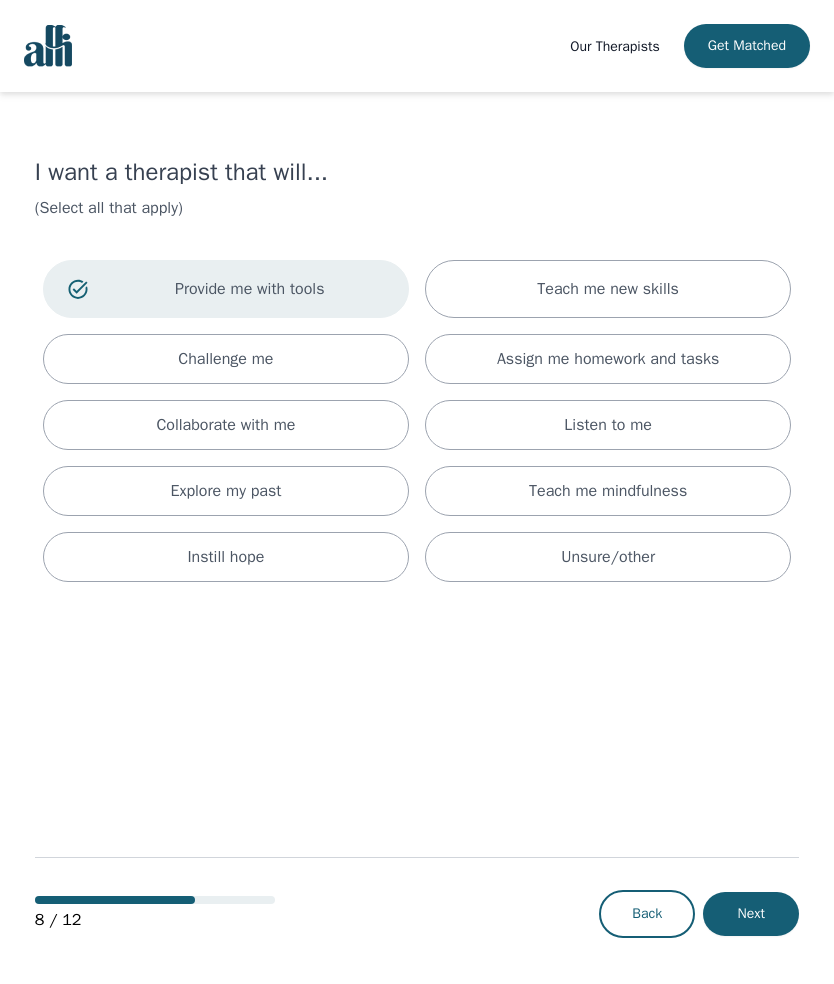 click on "Assign me homework and tasks" at bounding box center (608, 289) 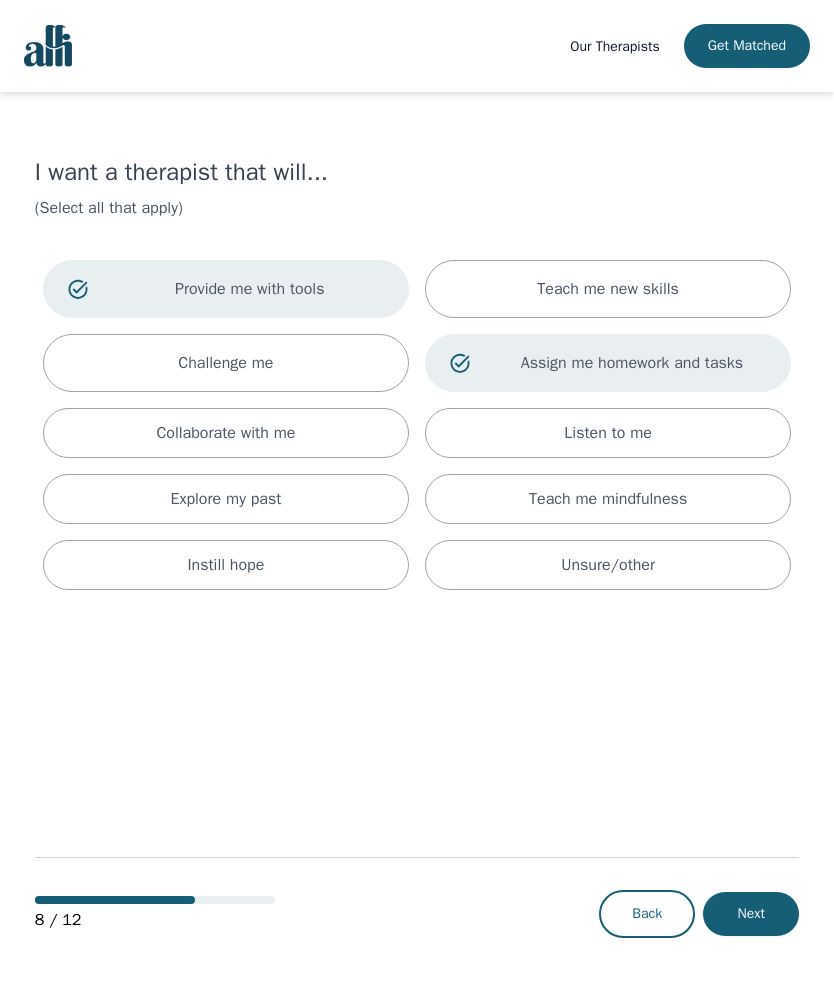 click on "Teach me new skills" at bounding box center (608, 289) 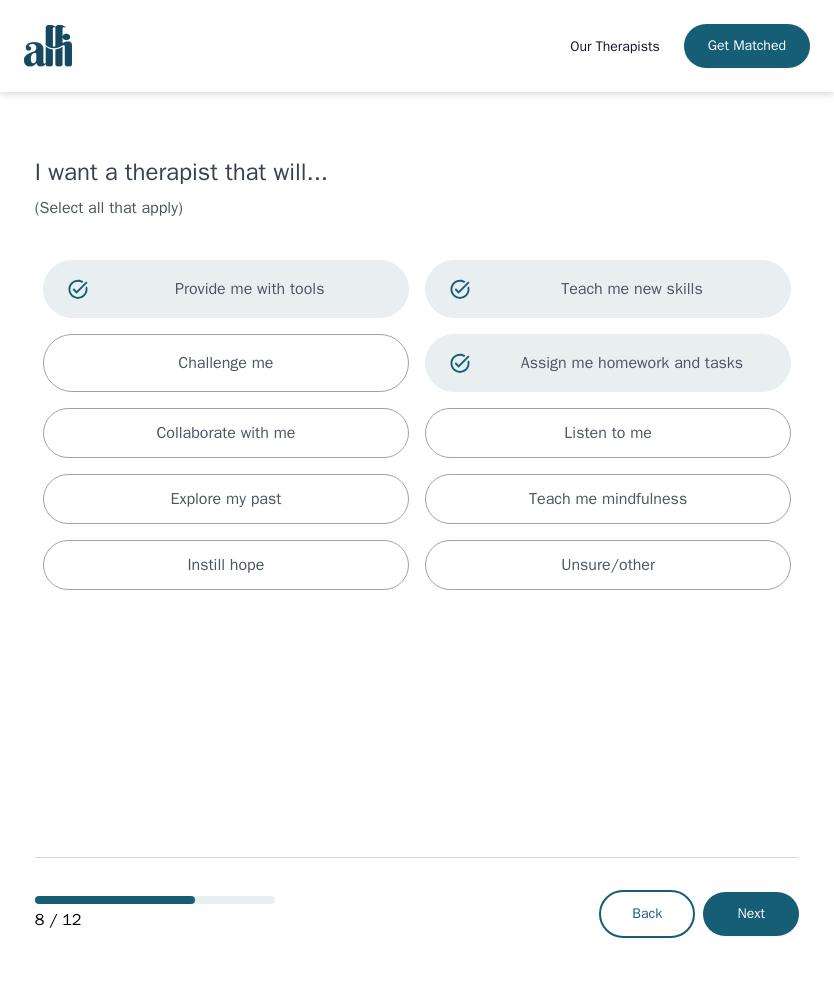 click on "Listen to me" at bounding box center (225, 363) 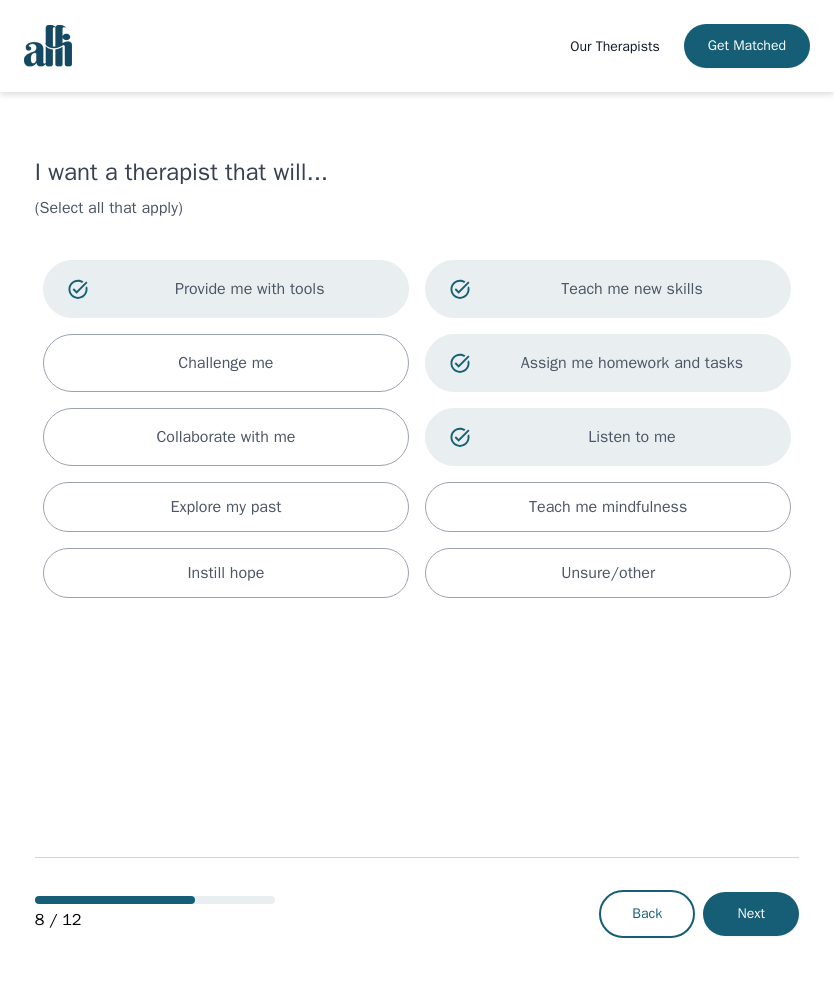 click on "Challenge me" at bounding box center [226, 363] 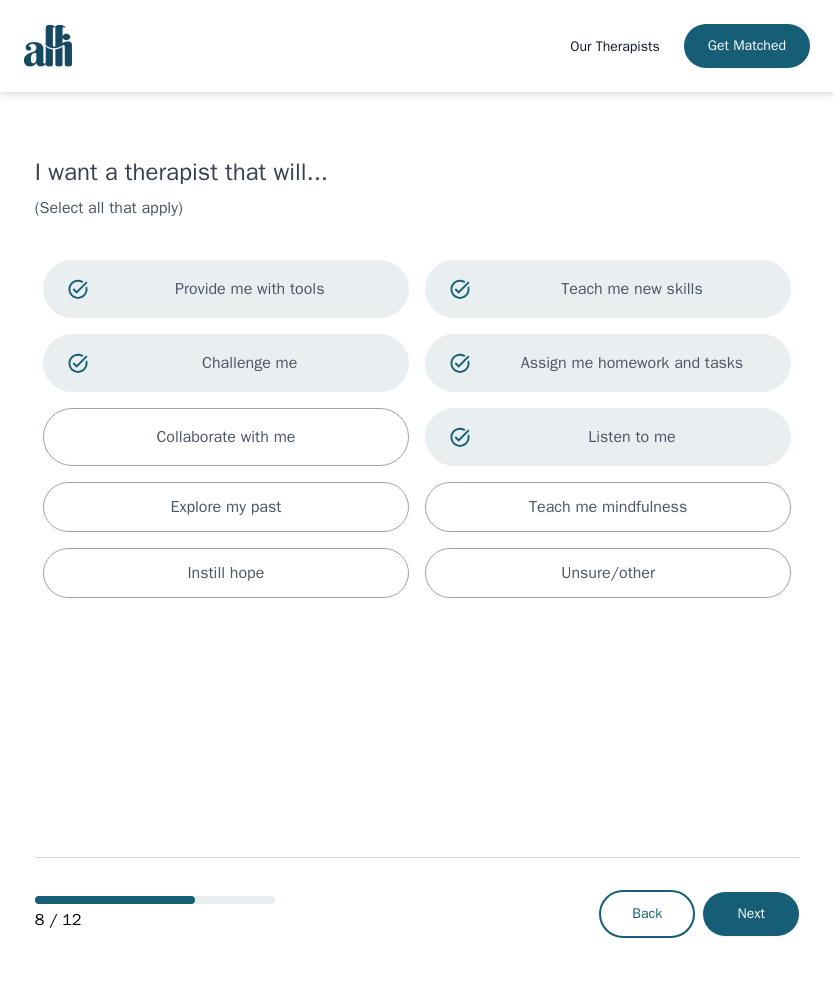 click on "Next" at bounding box center (751, 914) 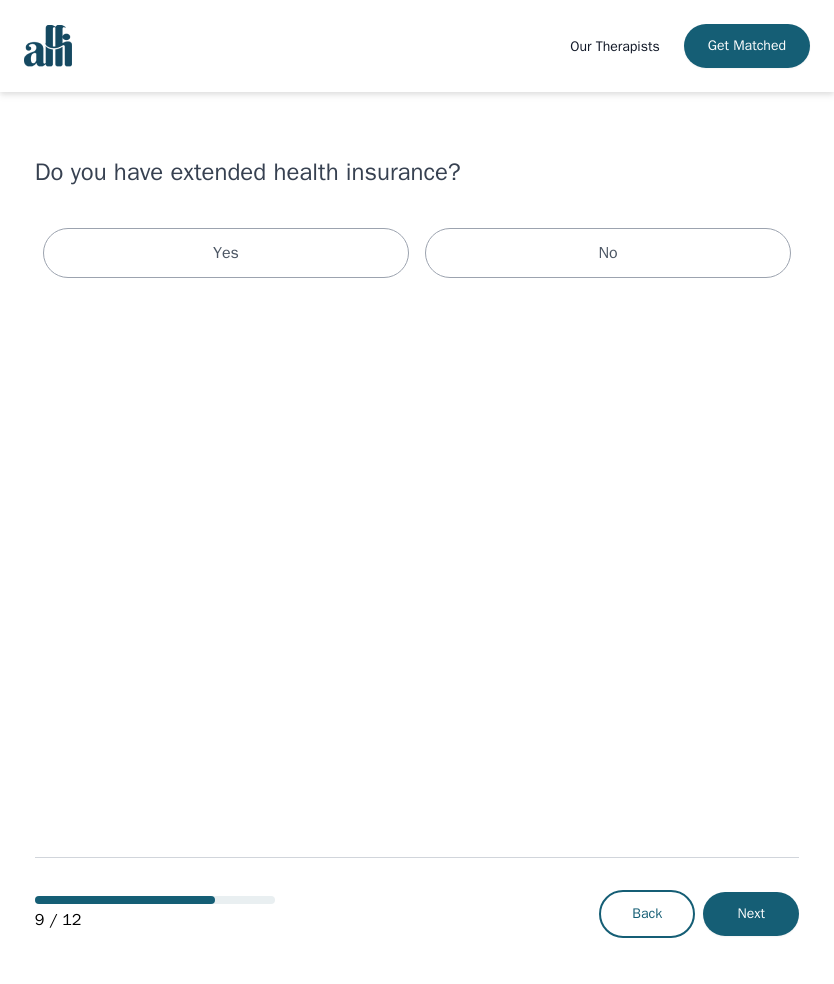 click on "No" at bounding box center (608, 253) 